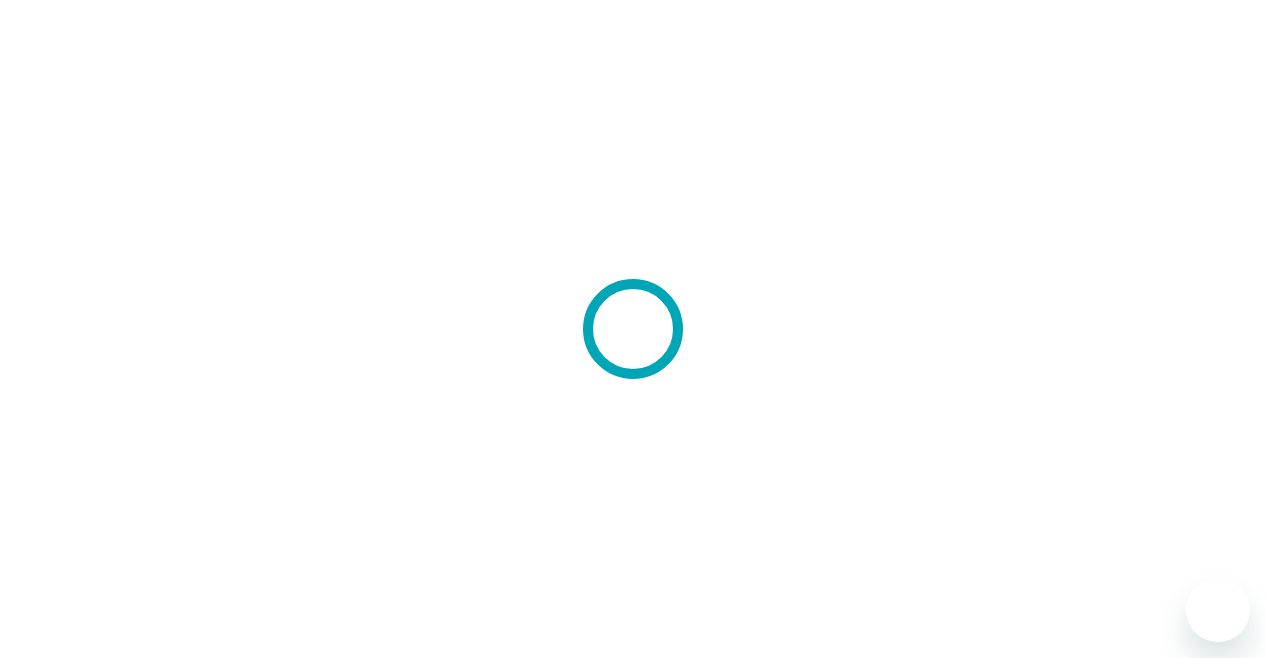 scroll, scrollTop: 0, scrollLeft: 0, axis: both 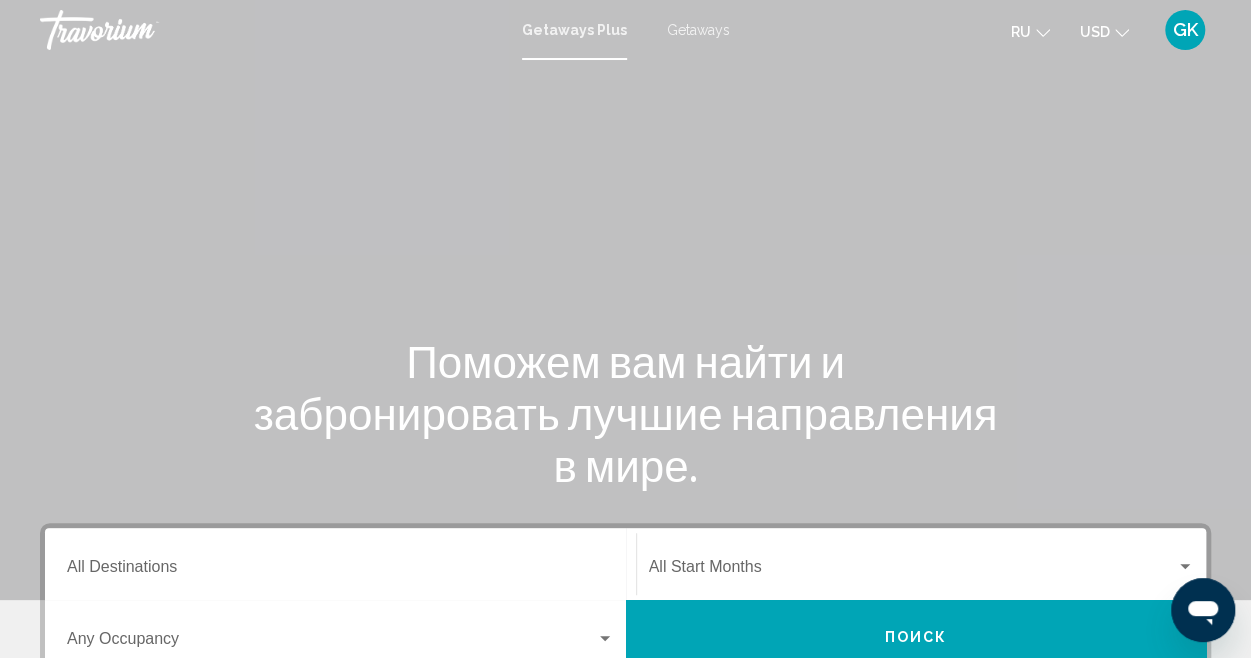 click on "Getaways" at bounding box center [698, 30] 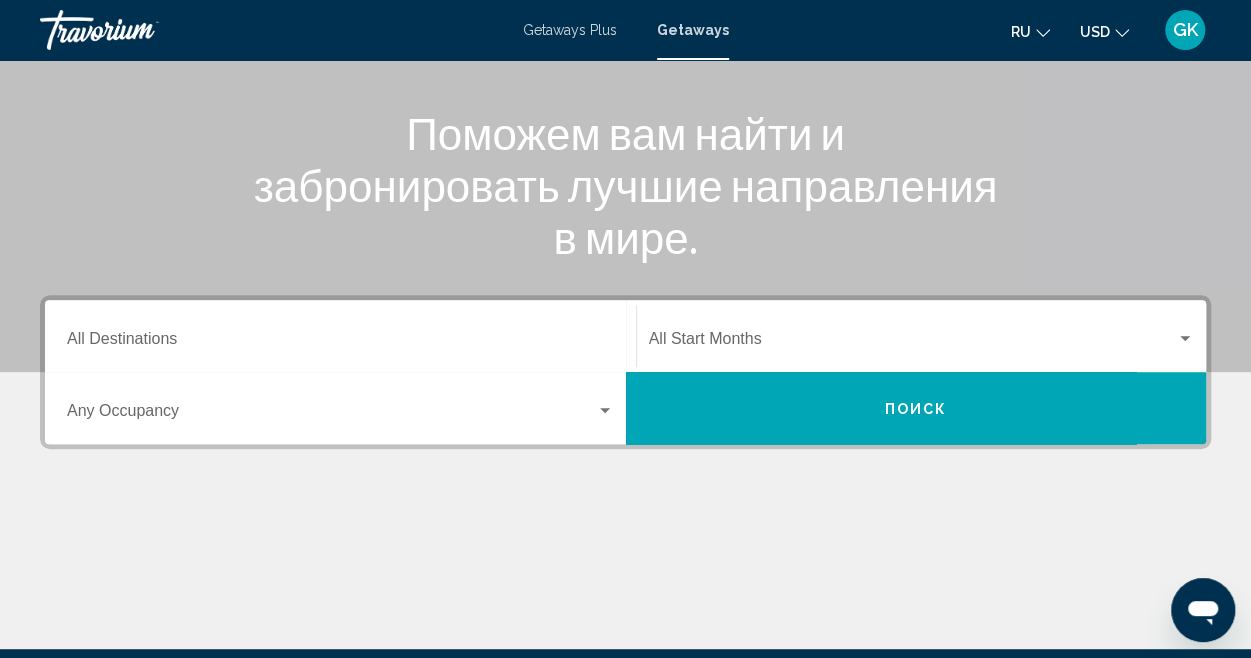 scroll, scrollTop: 300, scrollLeft: 0, axis: vertical 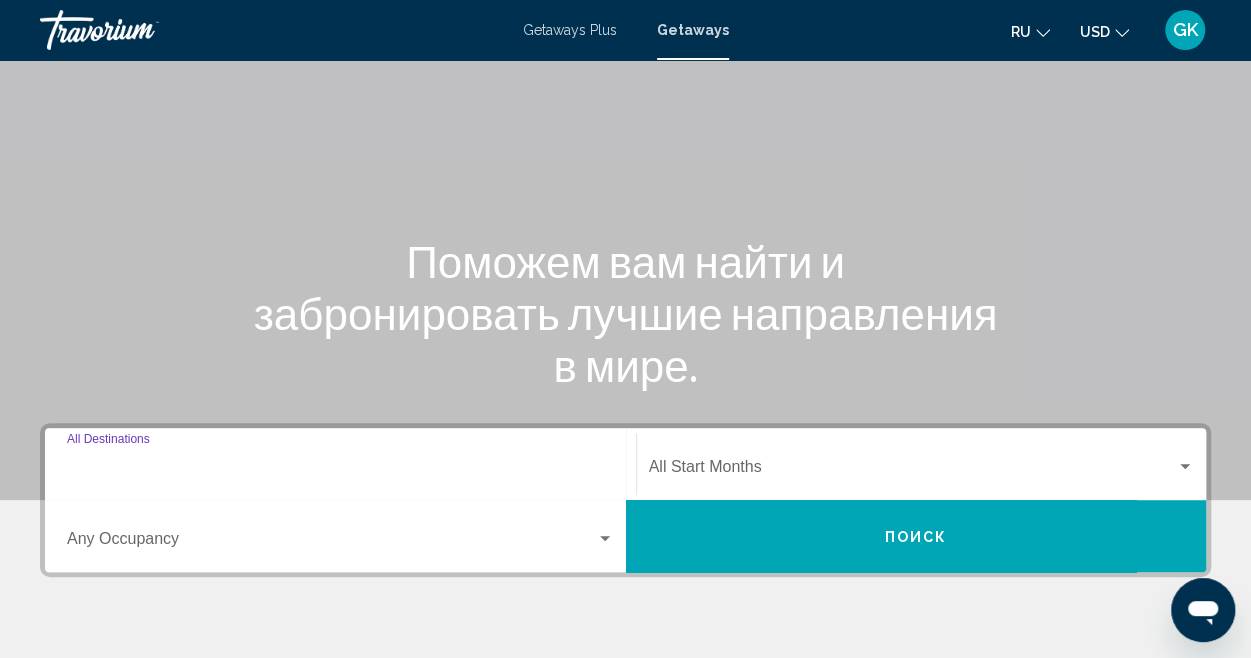 drag, startPoint x: 182, startPoint y: 462, endPoint x: 199, endPoint y: 464, distance: 17.117243 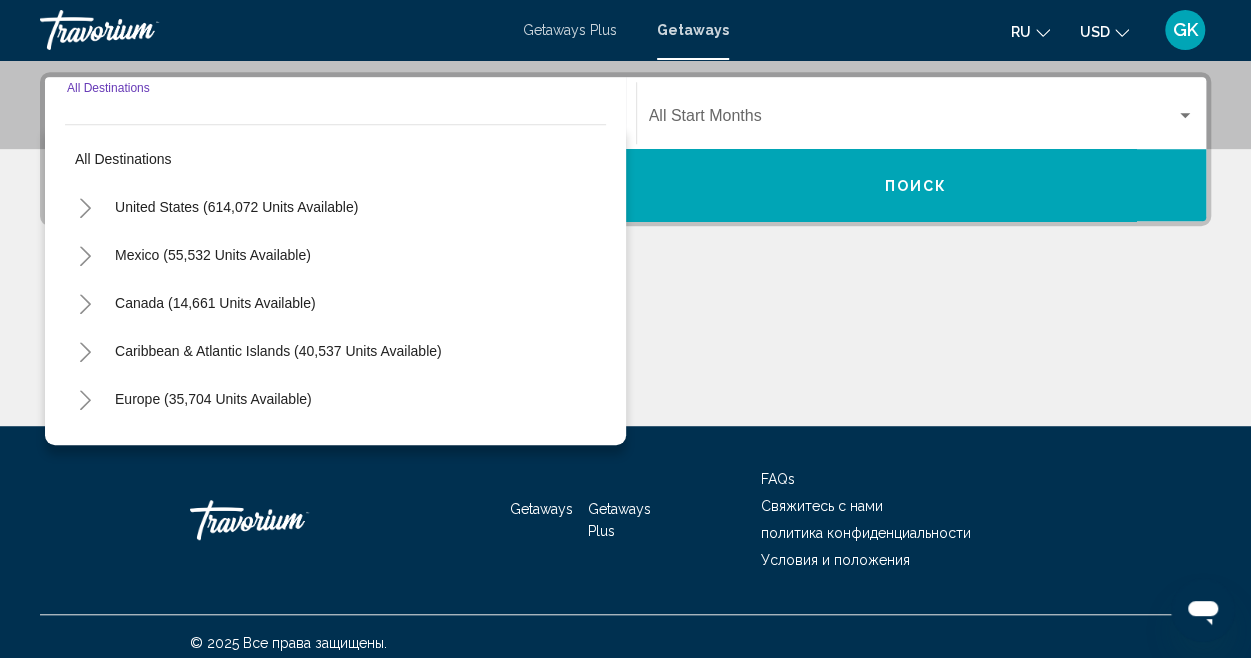 scroll, scrollTop: 458, scrollLeft: 0, axis: vertical 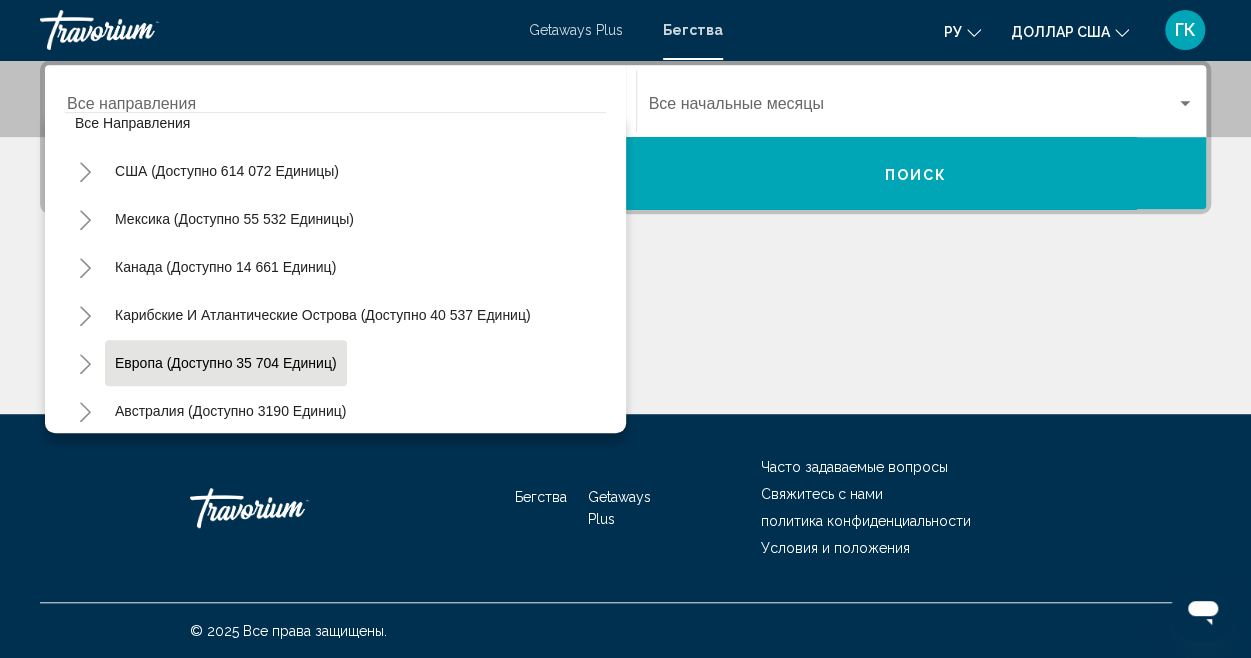 click on "Европа (доступно 35 704 единиц)" at bounding box center (230, 411) 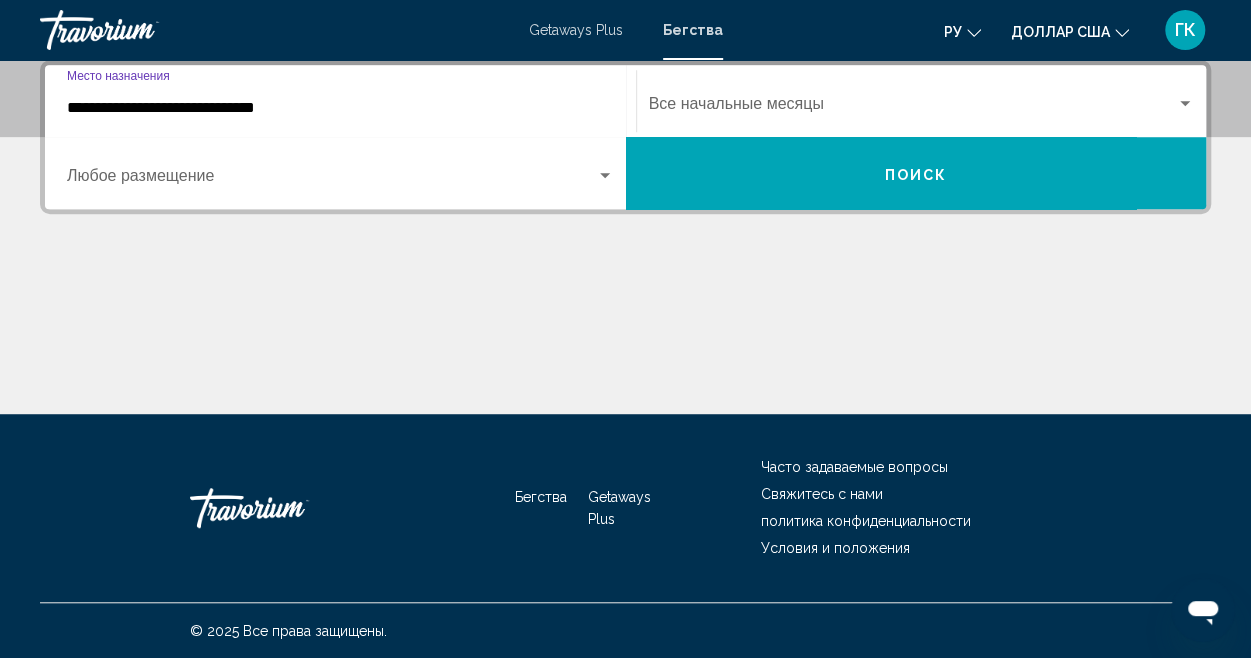 scroll, scrollTop: 458, scrollLeft: 0, axis: vertical 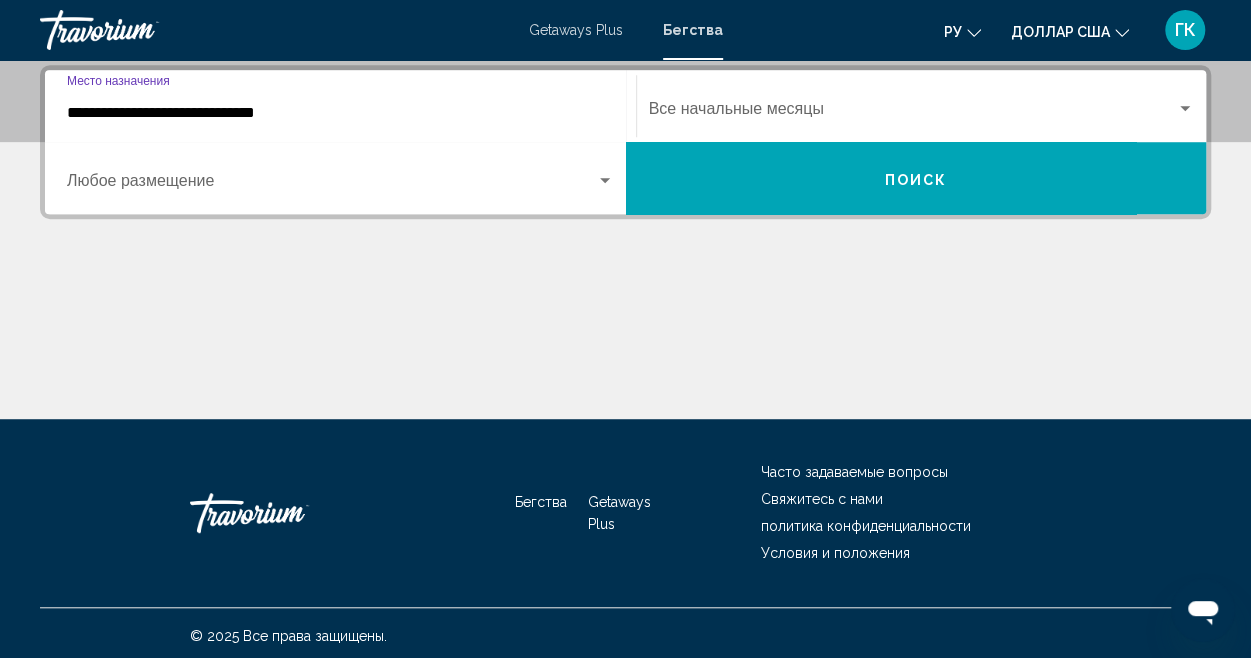 click at bounding box center (605, 181) 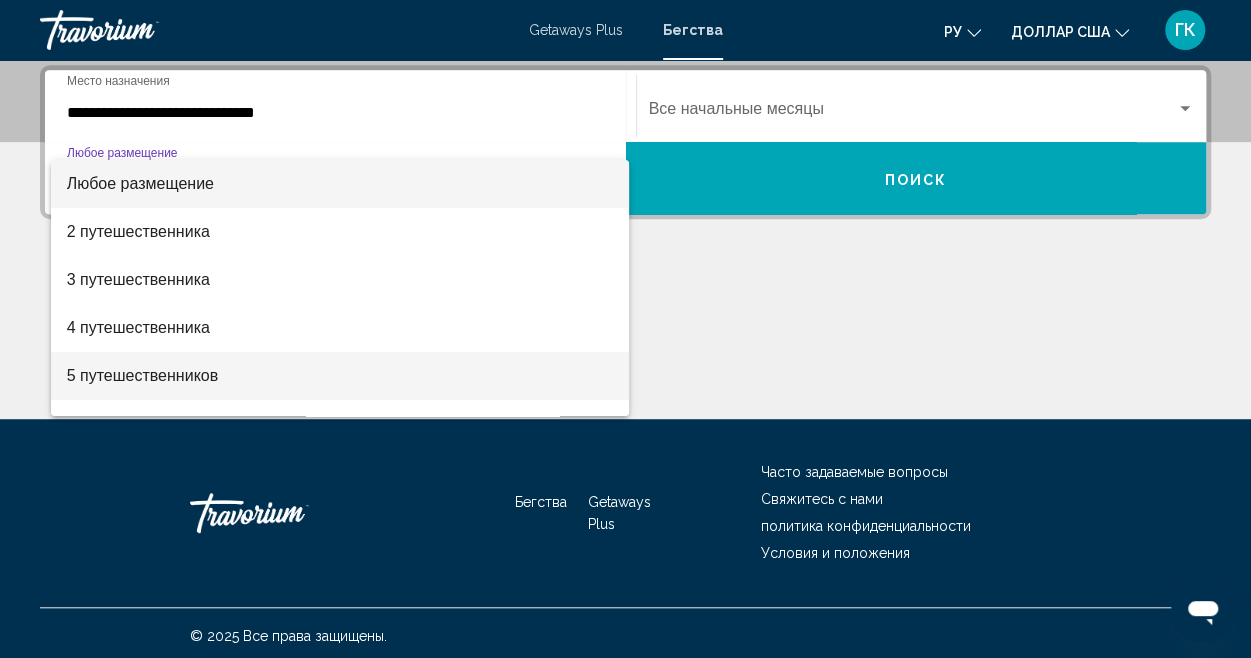 click on "5 путешественников" at bounding box center [143, 375] 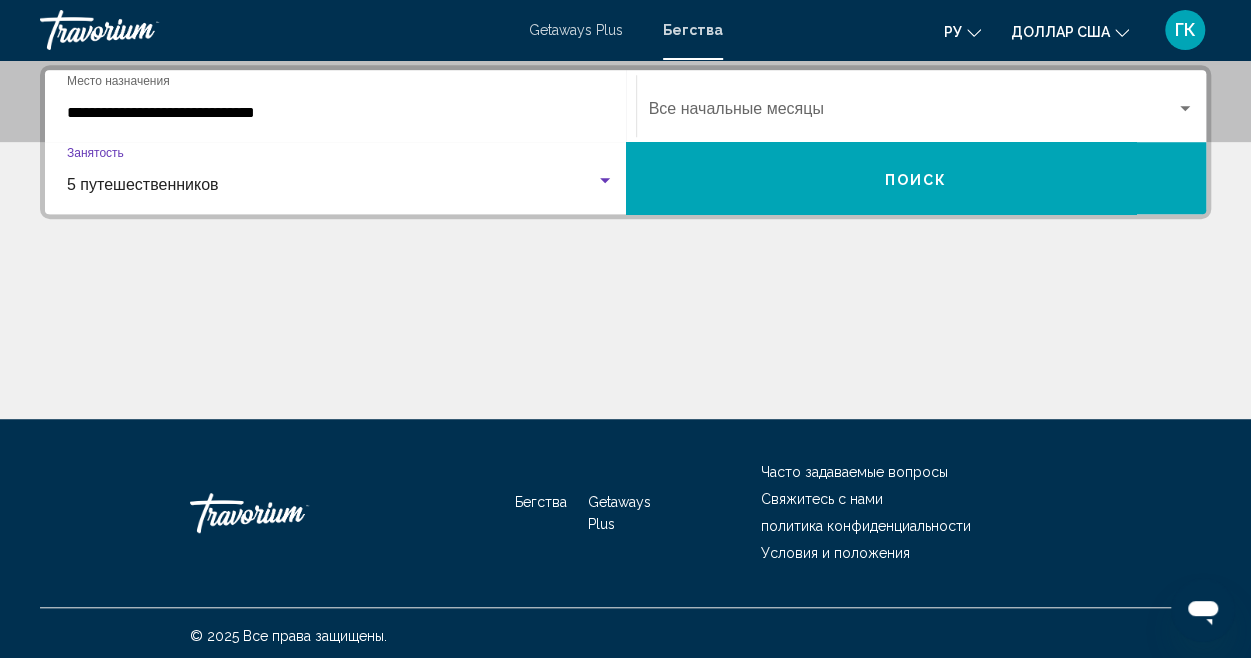 click at bounding box center [1185, 108] 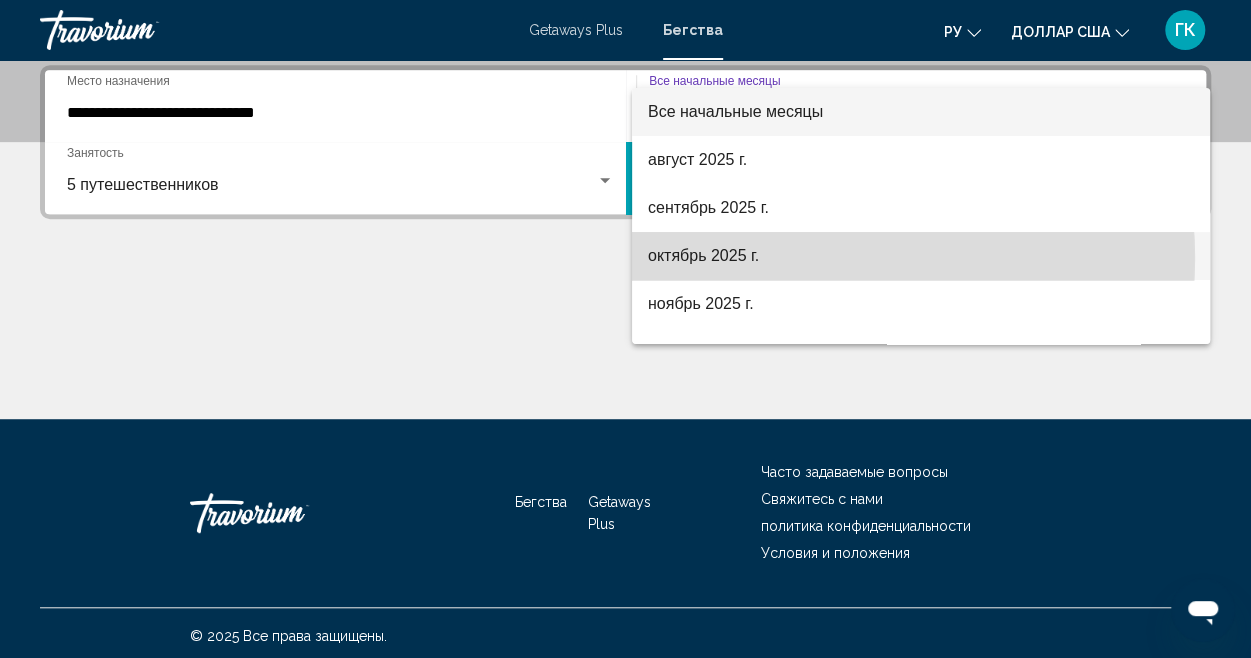 click on "октябрь 2025 г." at bounding box center [921, 256] 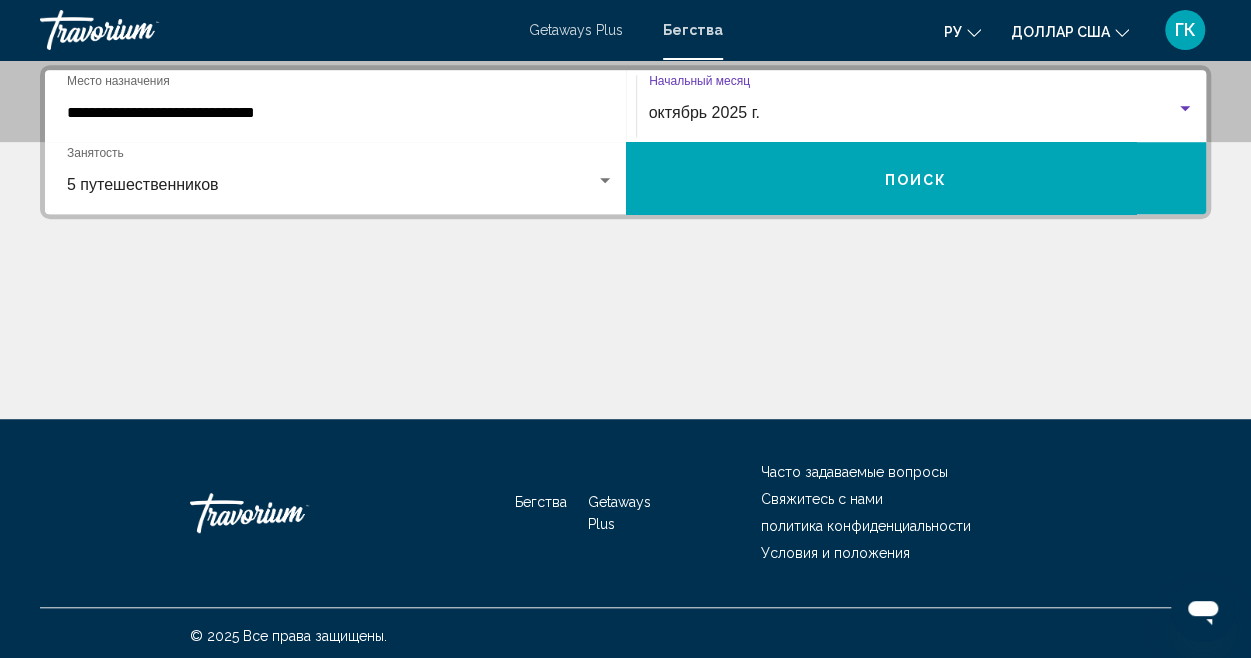 click on "Поиск" at bounding box center (916, 178) 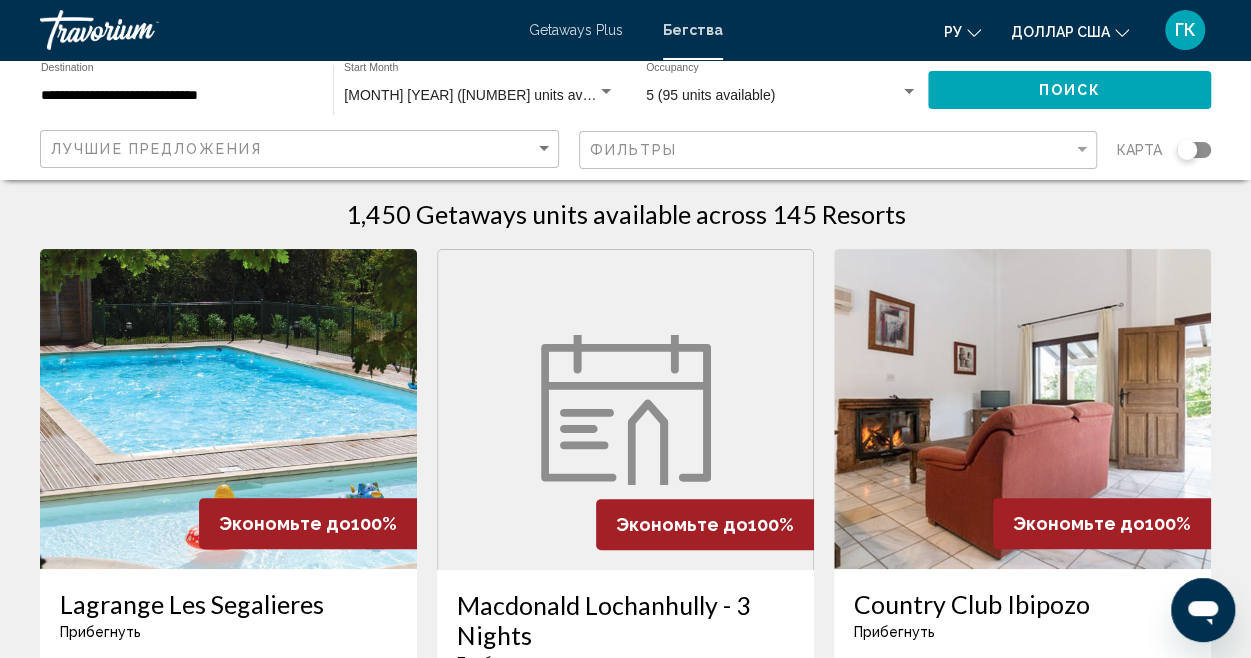 scroll, scrollTop: 0, scrollLeft: 0, axis: both 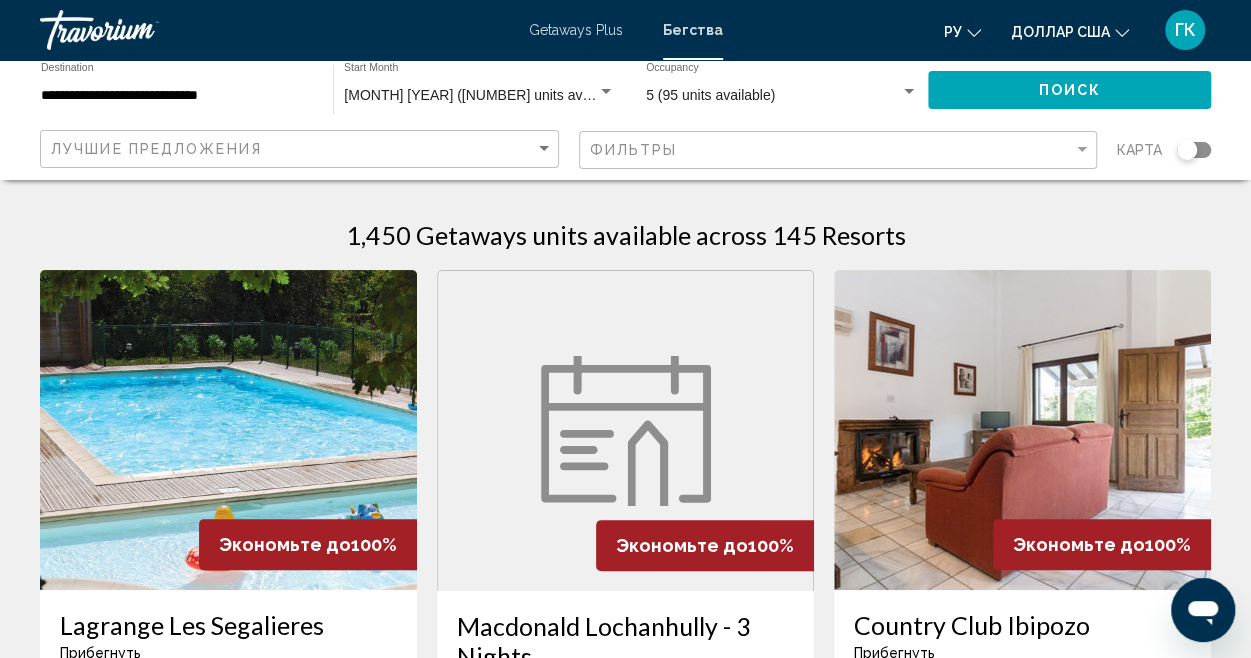 click on "Getaways Plus" at bounding box center [576, 30] 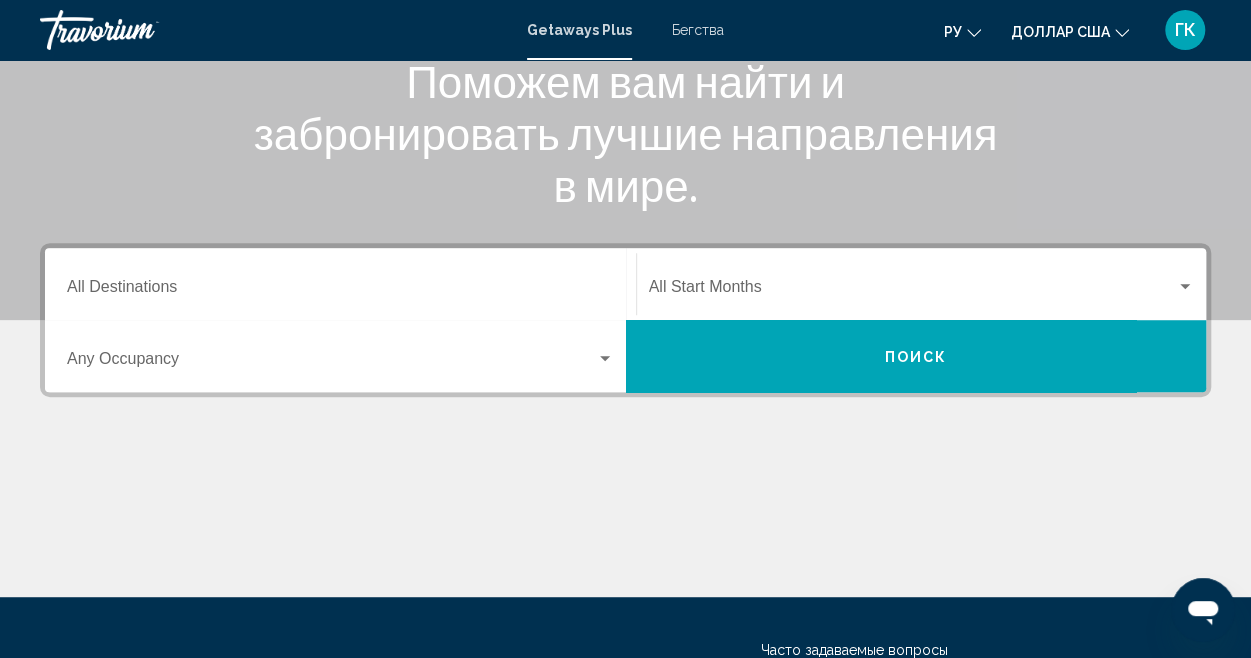 scroll, scrollTop: 300, scrollLeft: 0, axis: vertical 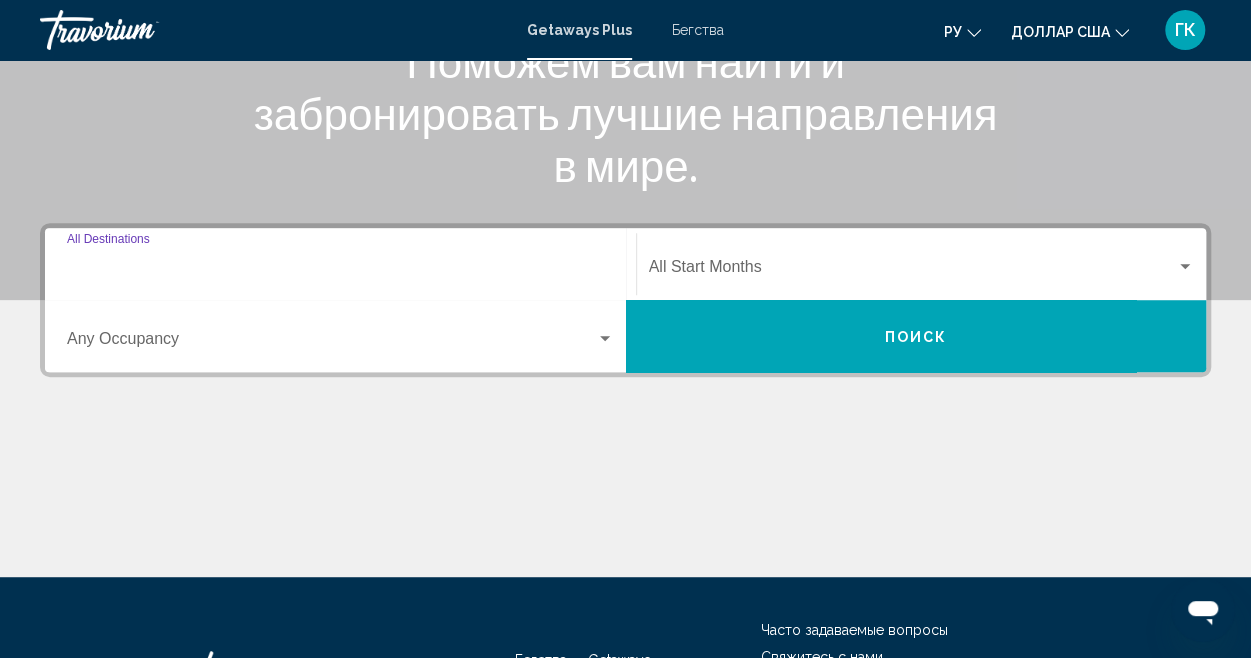 click on "Destination All Destinations" at bounding box center (340, 271) 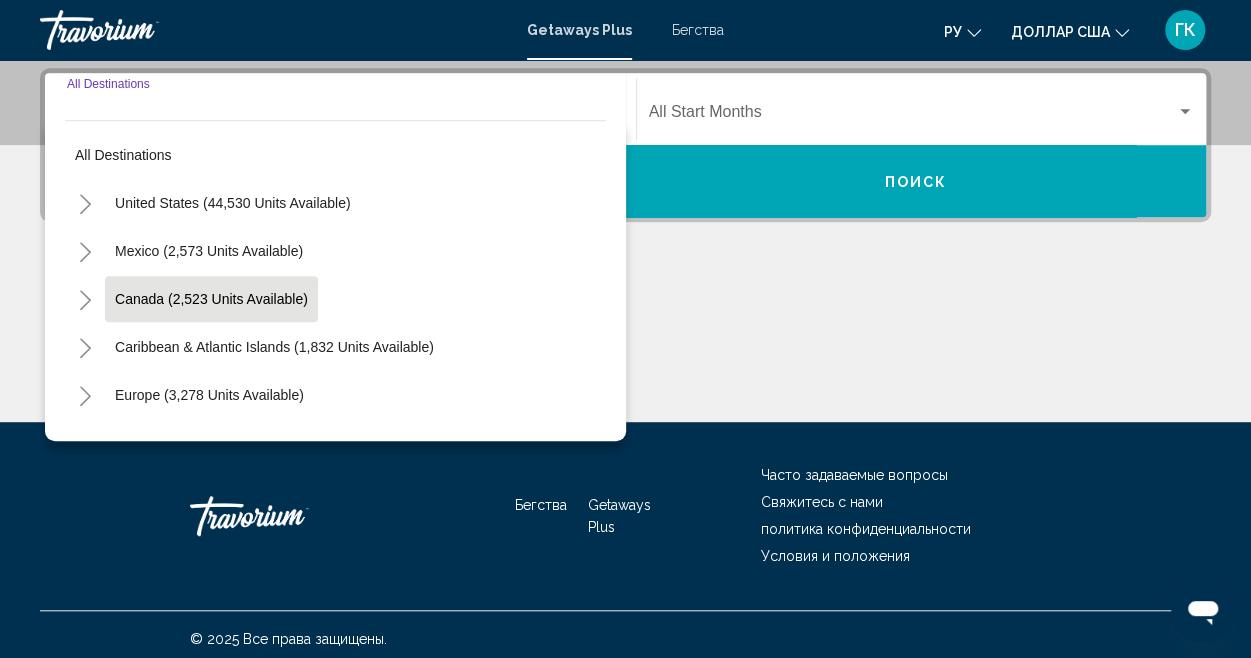 scroll, scrollTop: 458, scrollLeft: 0, axis: vertical 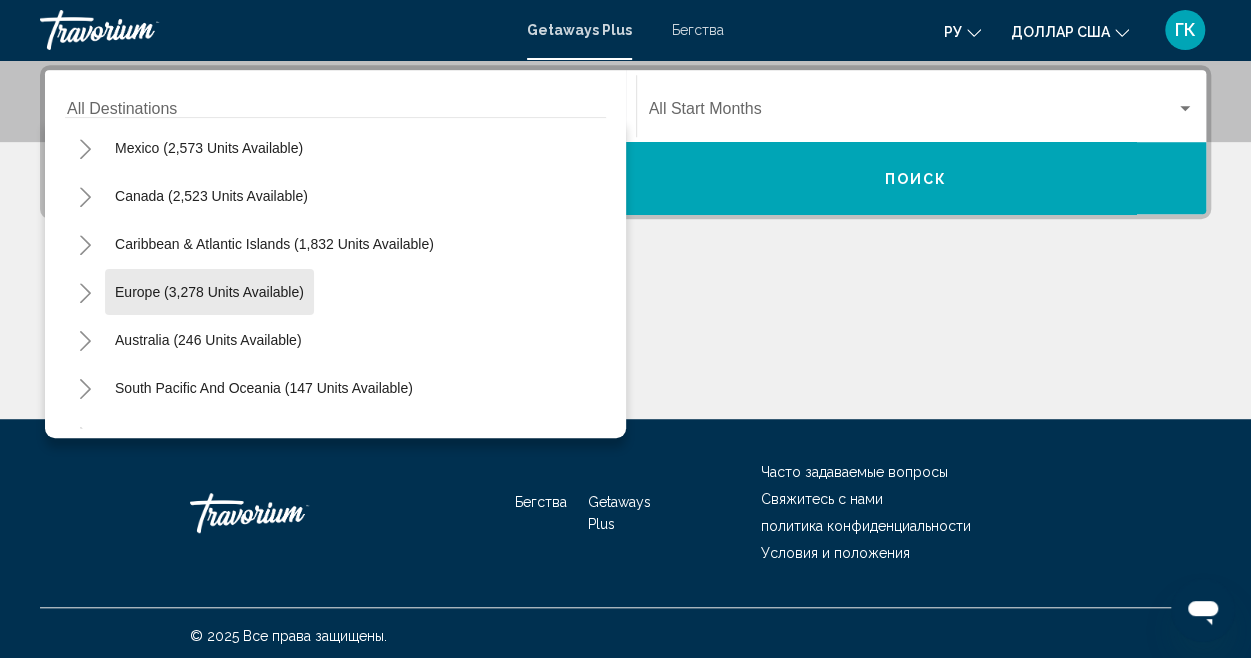 click on "Europe (3,278 units available)" 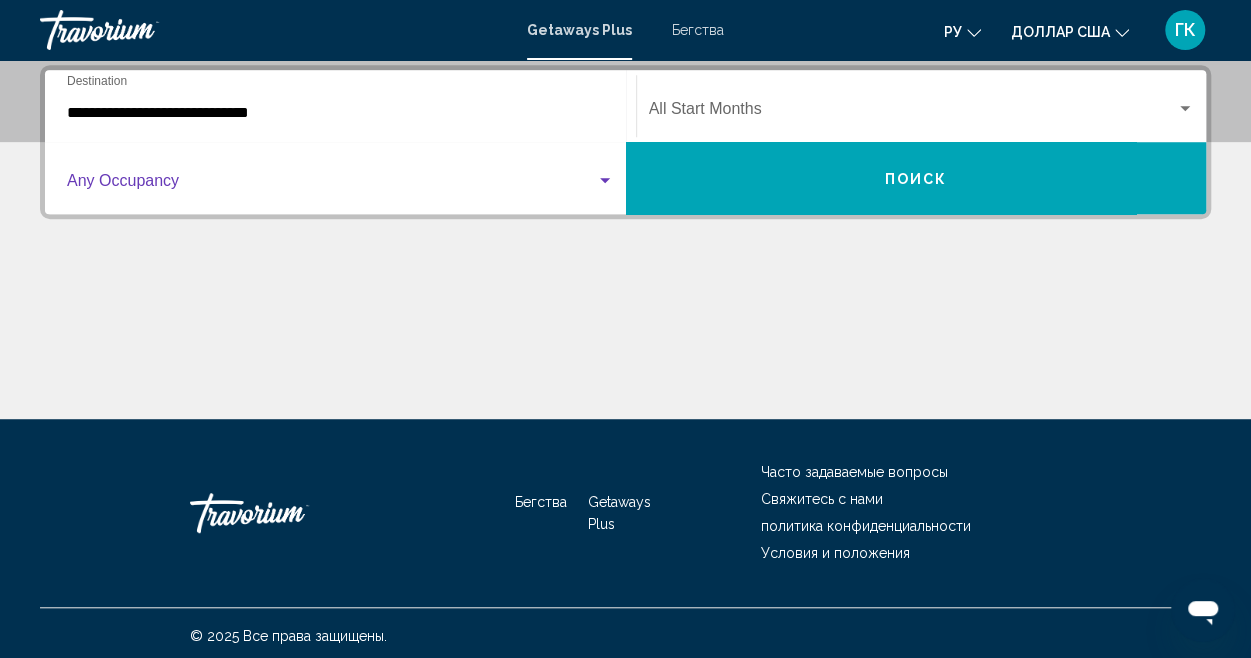 click at bounding box center (605, 181) 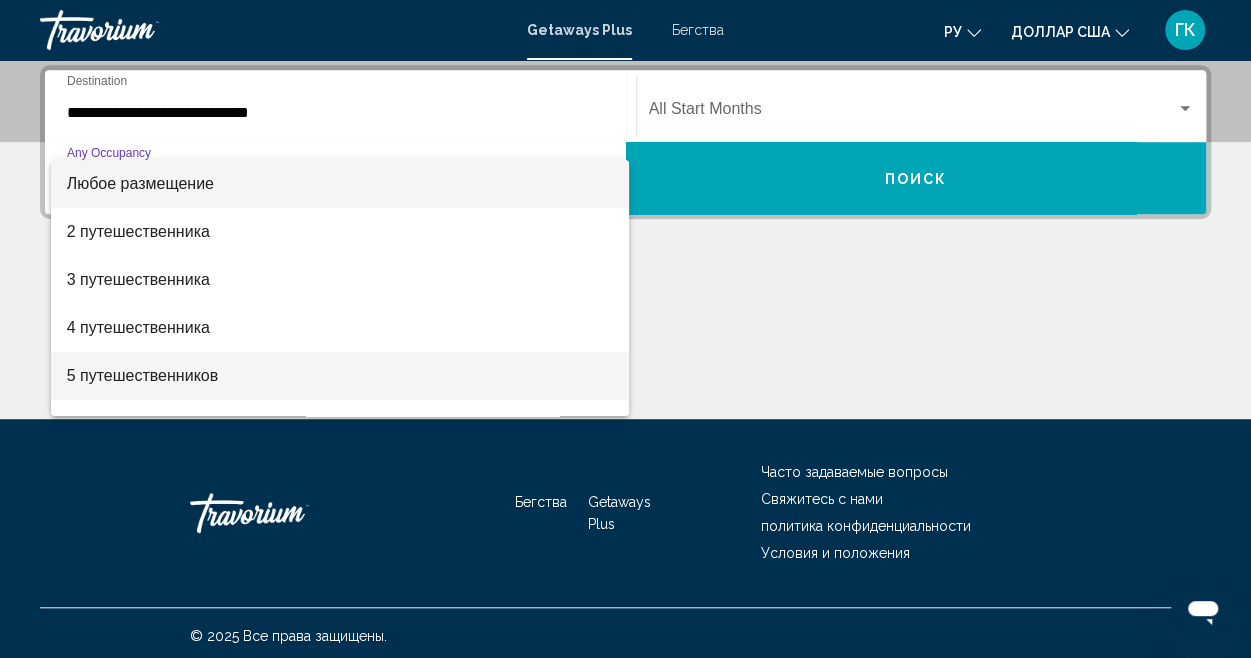 click on "5 путешественников" at bounding box center [143, 375] 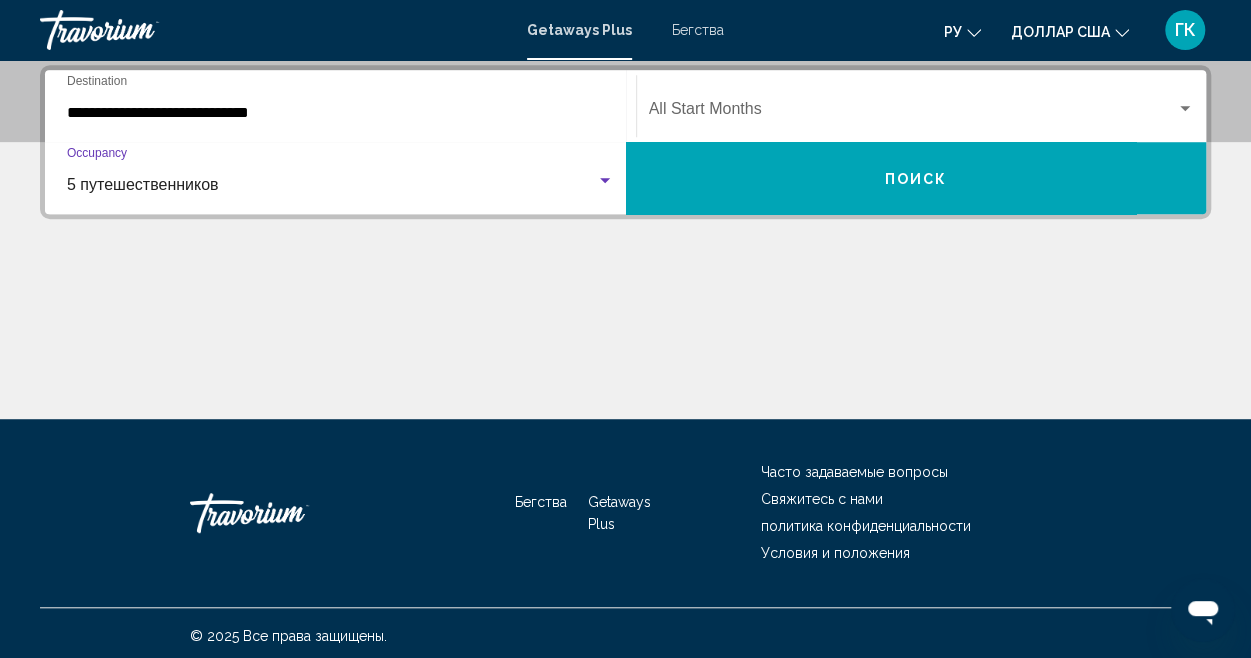 click at bounding box center [913, 113] 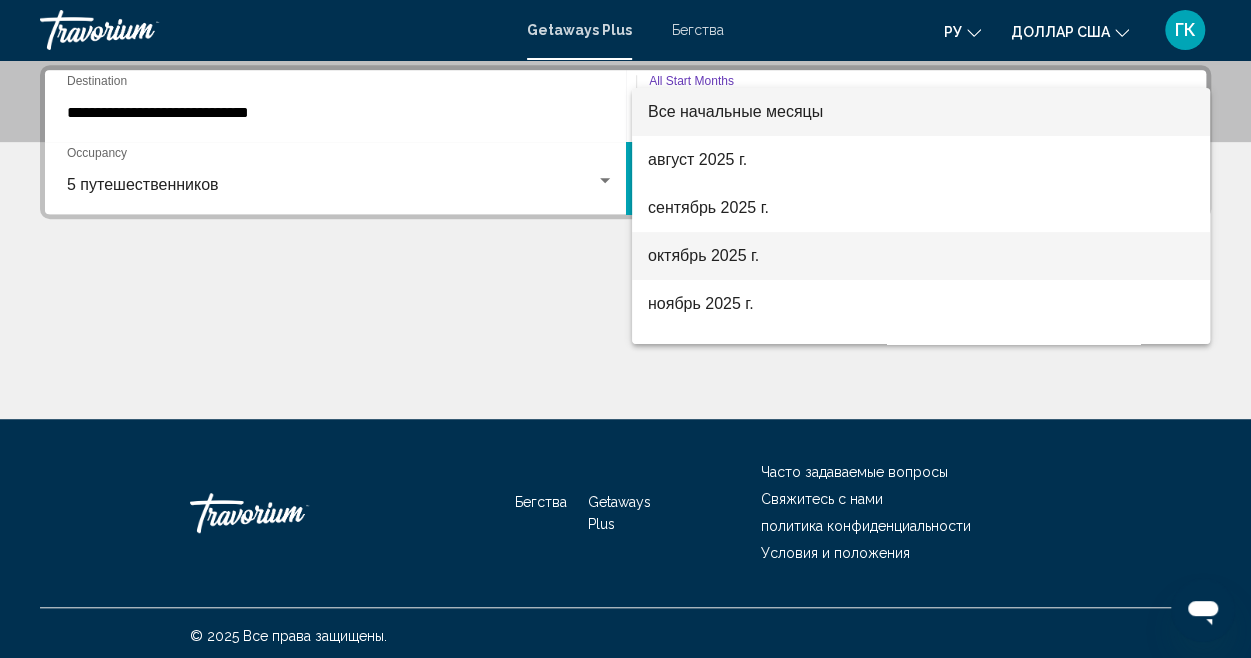 click on "октябрь 2025 г." at bounding box center [703, 255] 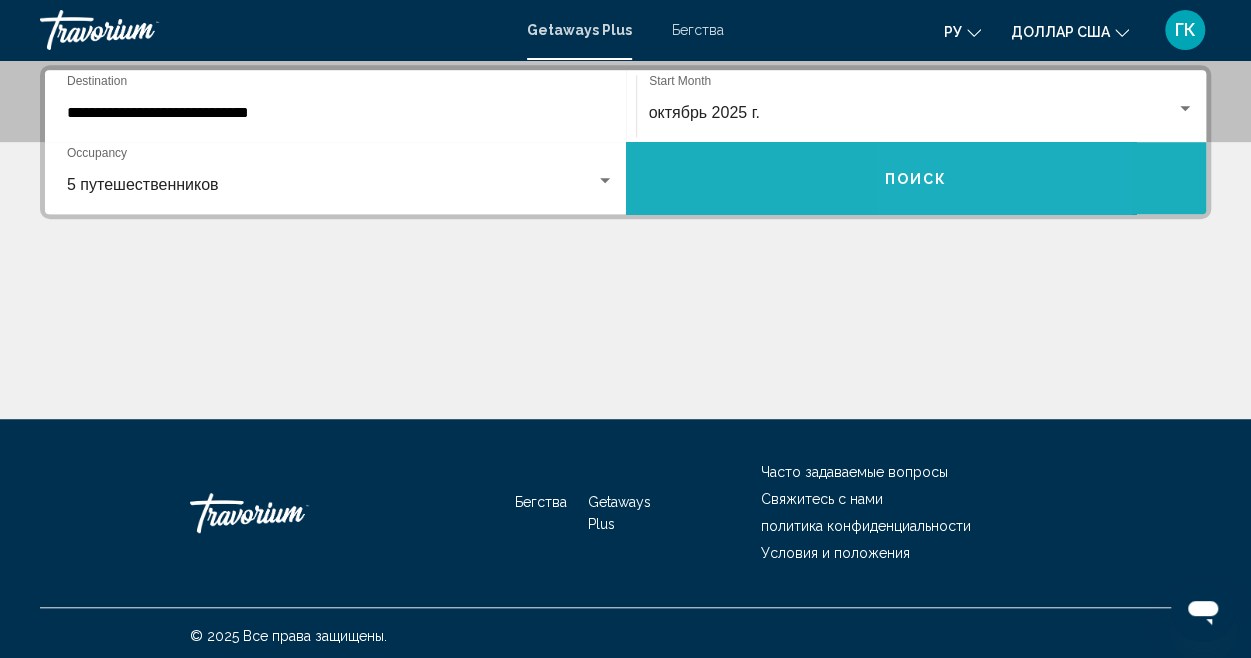 click on "Поиск" at bounding box center [916, 178] 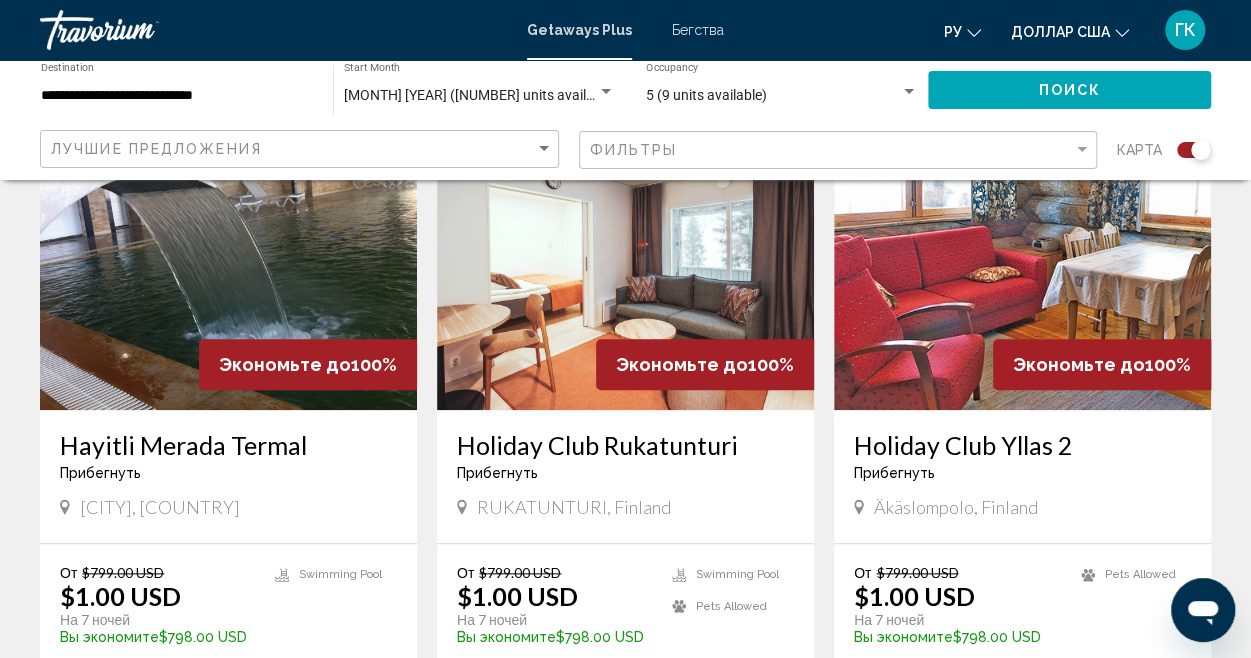 scroll, scrollTop: 400, scrollLeft: 0, axis: vertical 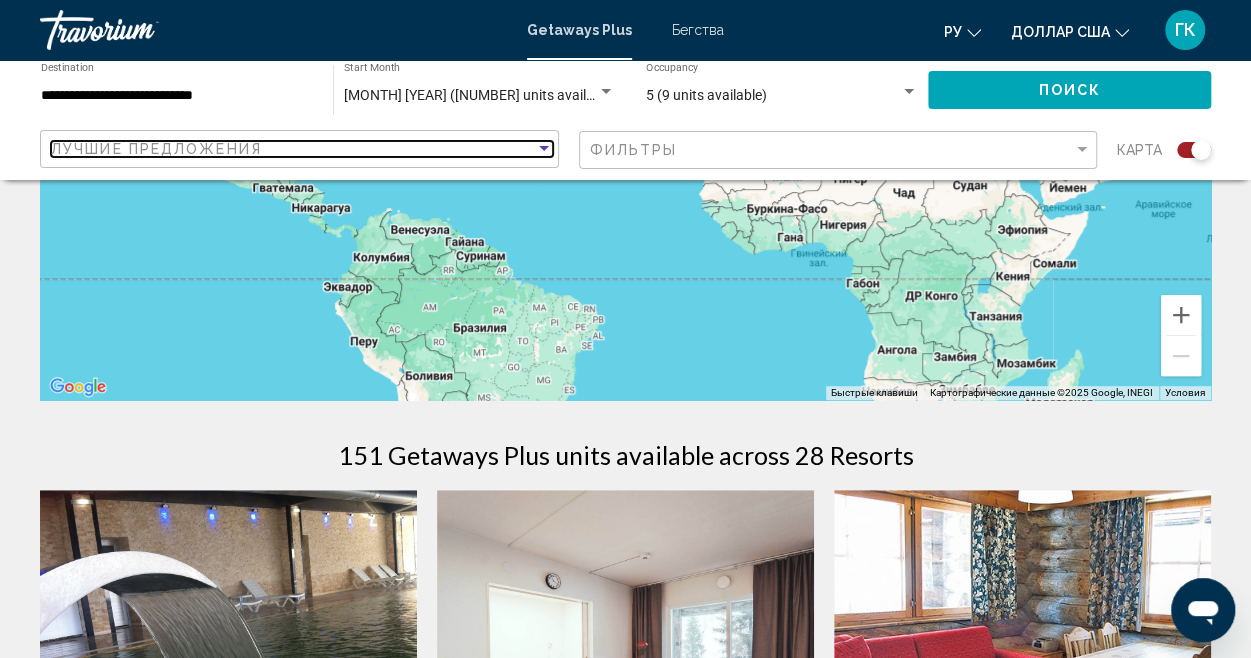 click at bounding box center (544, 148) 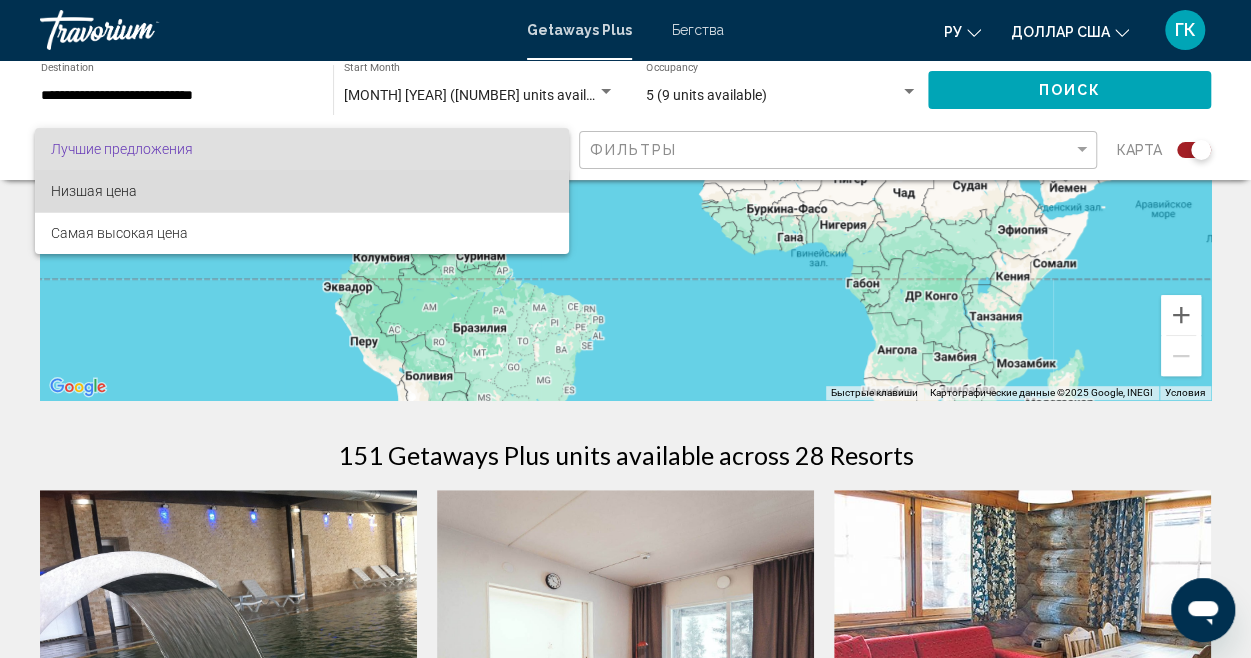click on "Низшая цена" at bounding box center [302, 191] 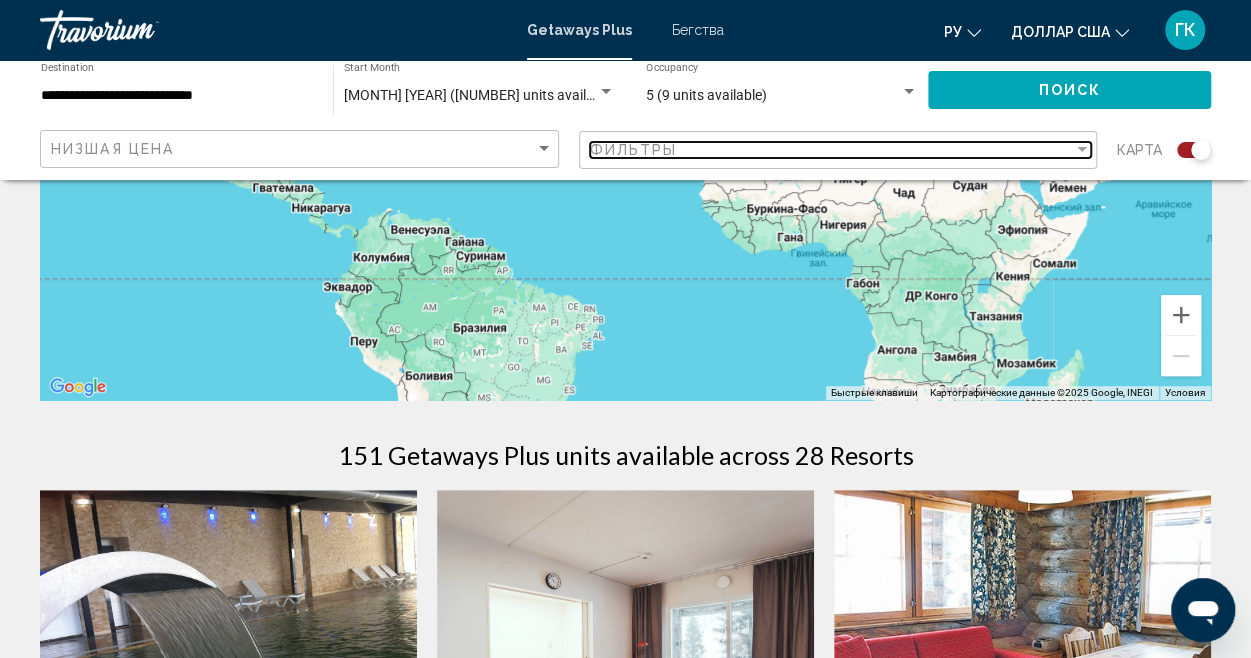click at bounding box center (1082, 150) 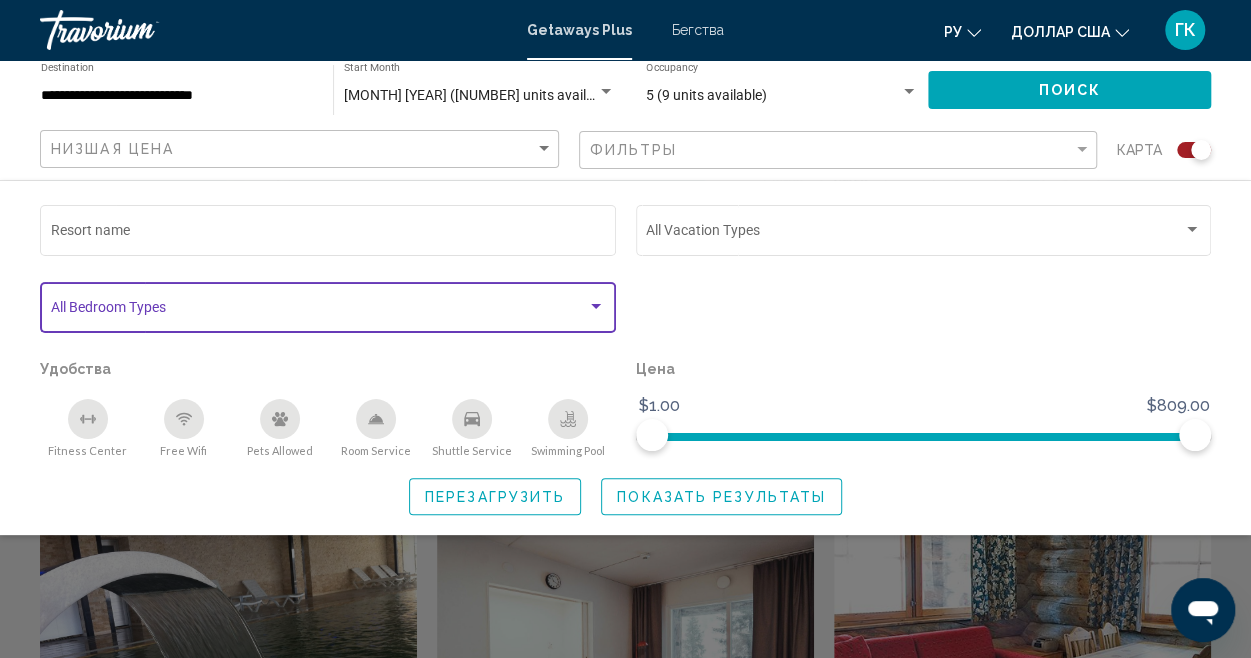 click at bounding box center (596, 306) 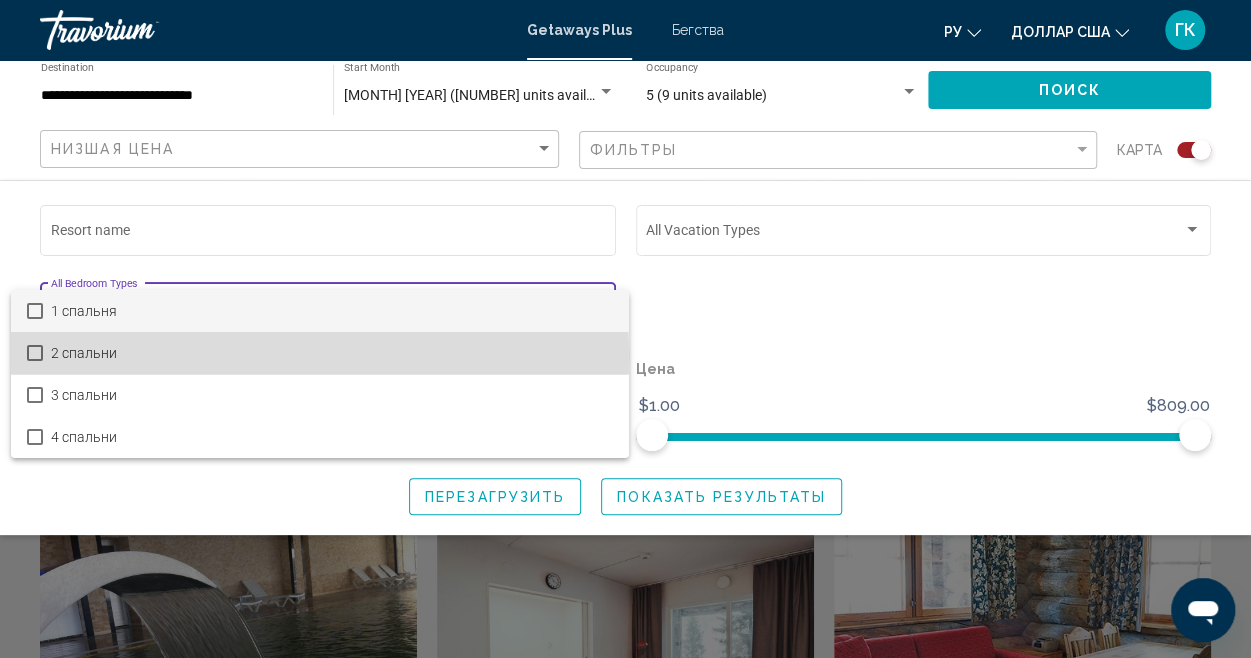 click on "2 спальни" at bounding box center [84, 353] 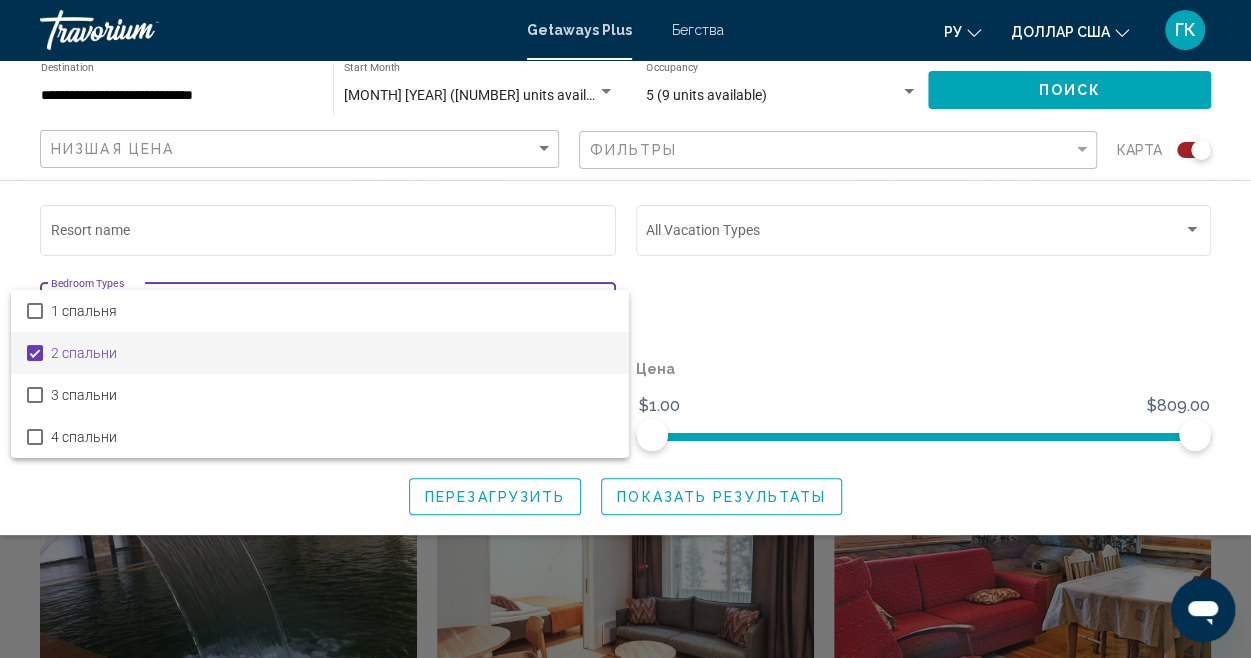 scroll, scrollTop: 500, scrollLeft: 0, axis: vertical 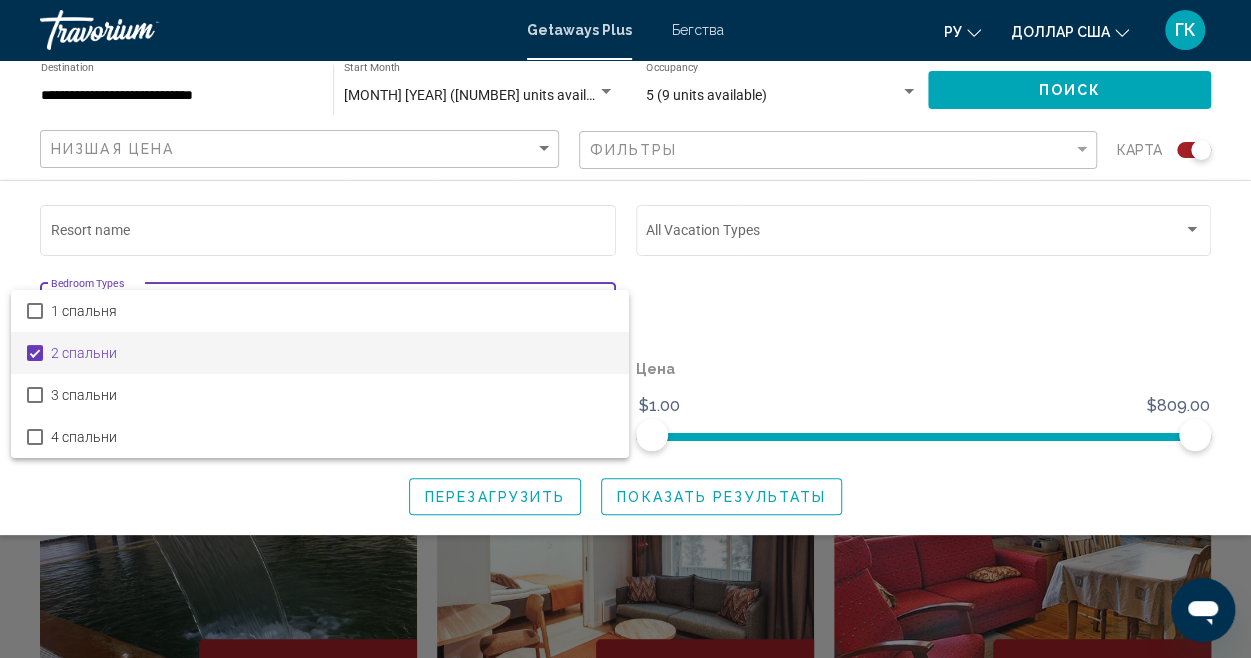 click at bounding box center (625, 329) 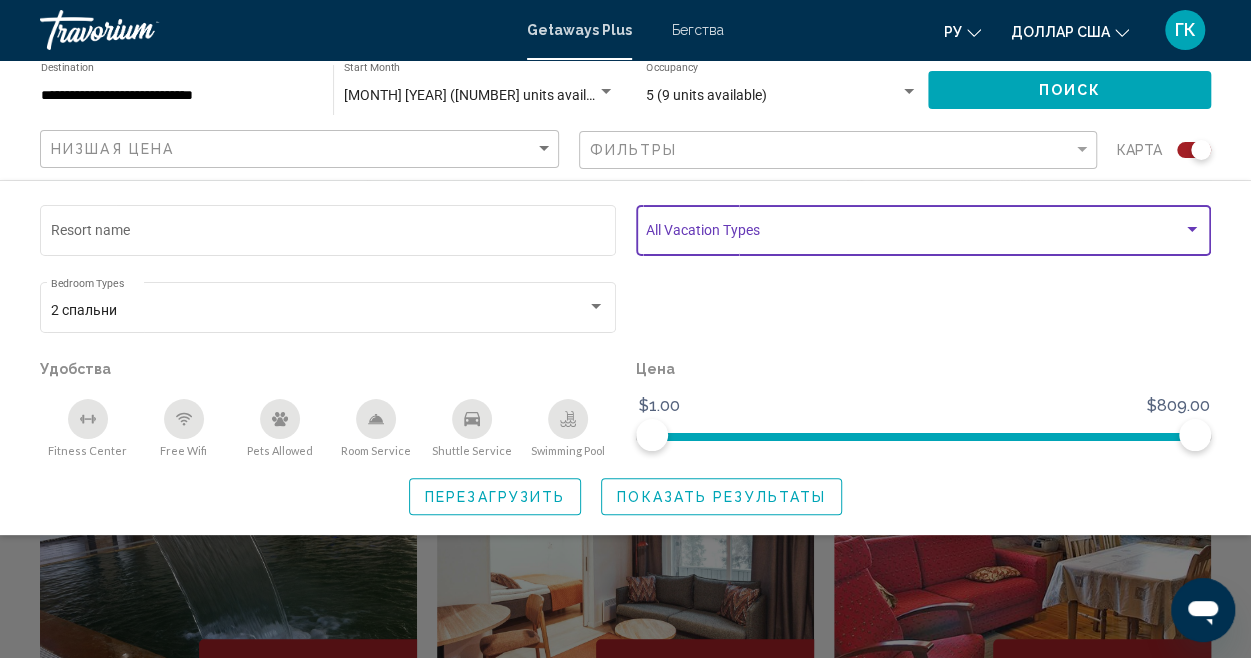 click at bounding box center (1192, 230) 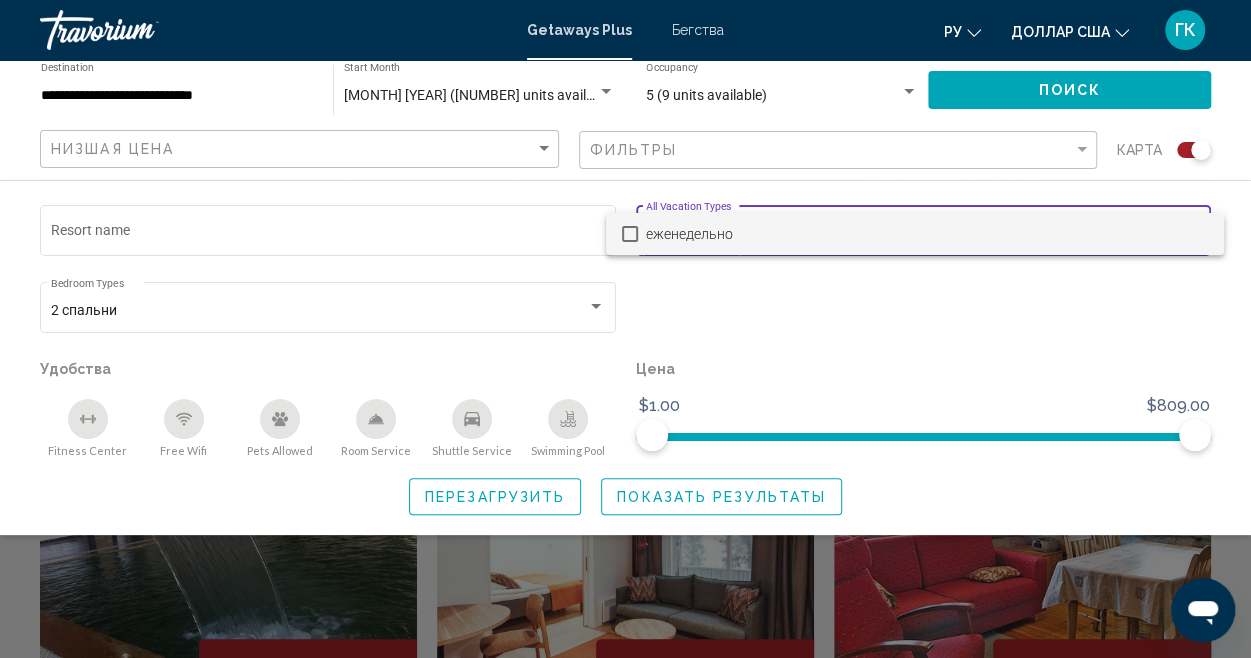 click on "еженедельно" at bounding box center (927, 234) 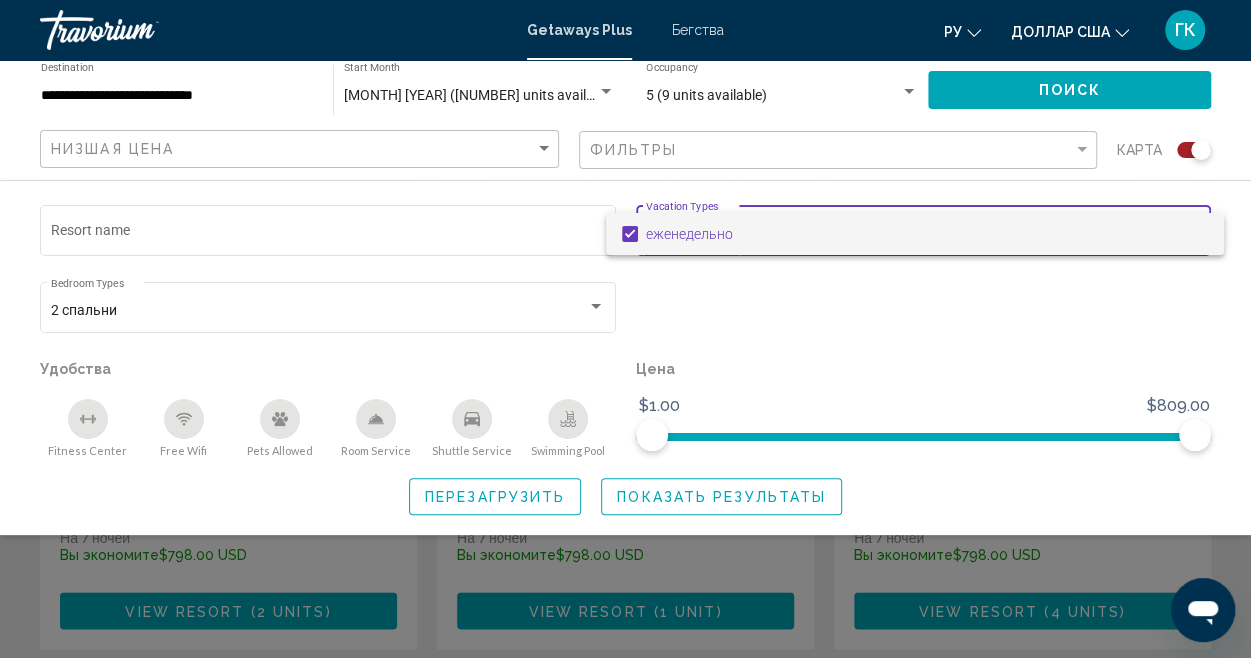 scroll, scrollTop: 900, scrollLeft: 0, axis: vertical 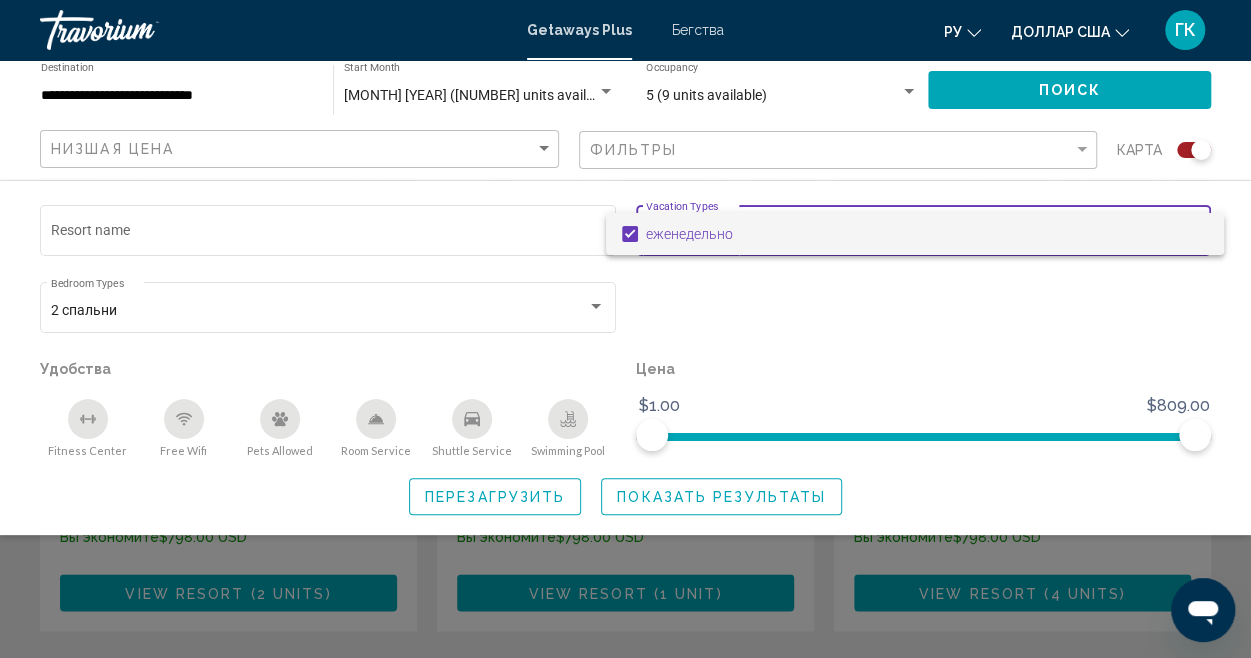 click at bounding box center [625, 329] 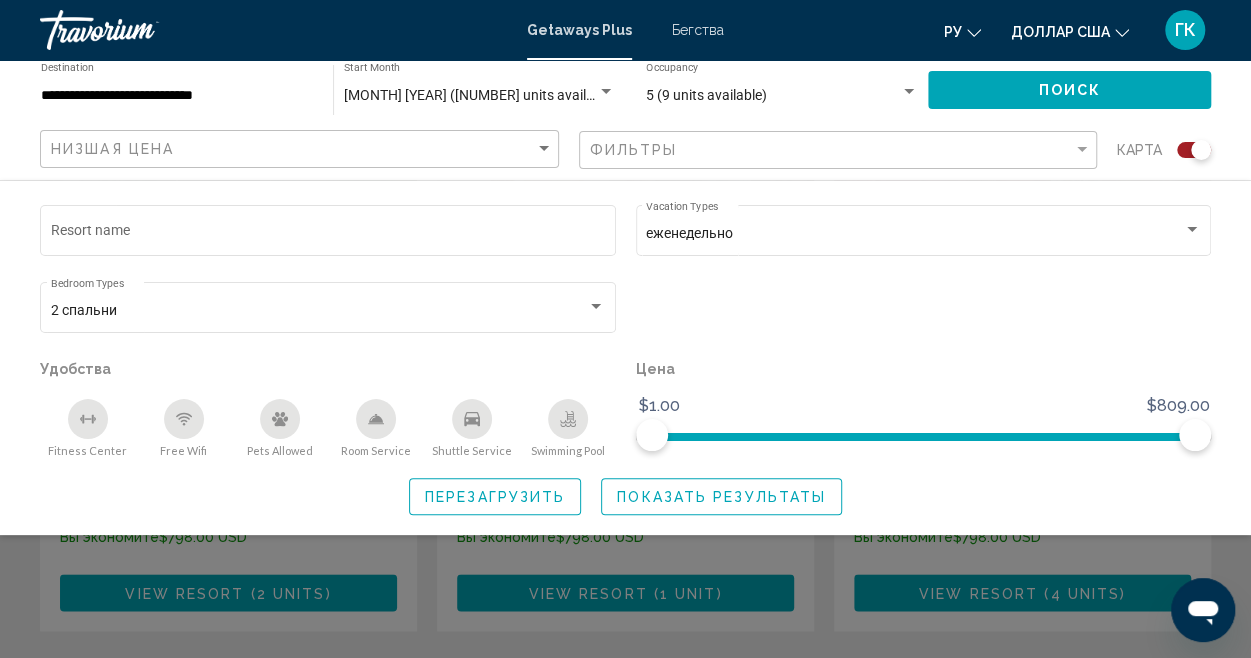 click on "Показать результаты" 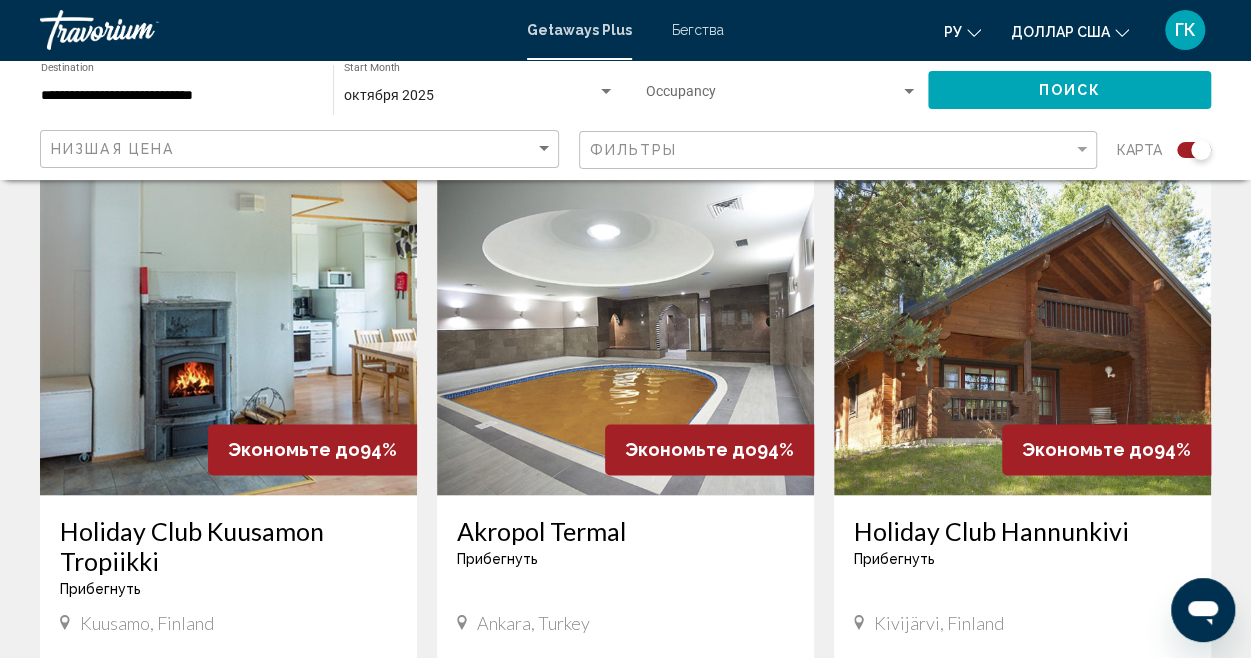 scroll, scrollTop: 1400, scrollLeft: 0, axis: vertical 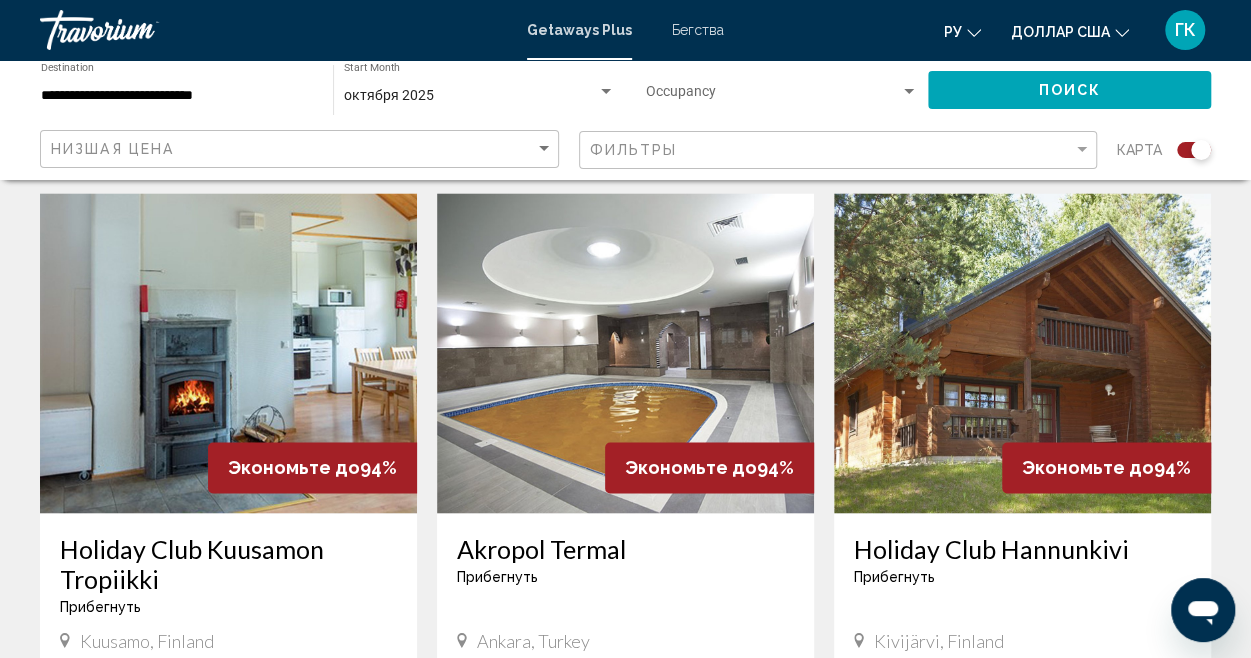 click at bounding box center [625, 353] 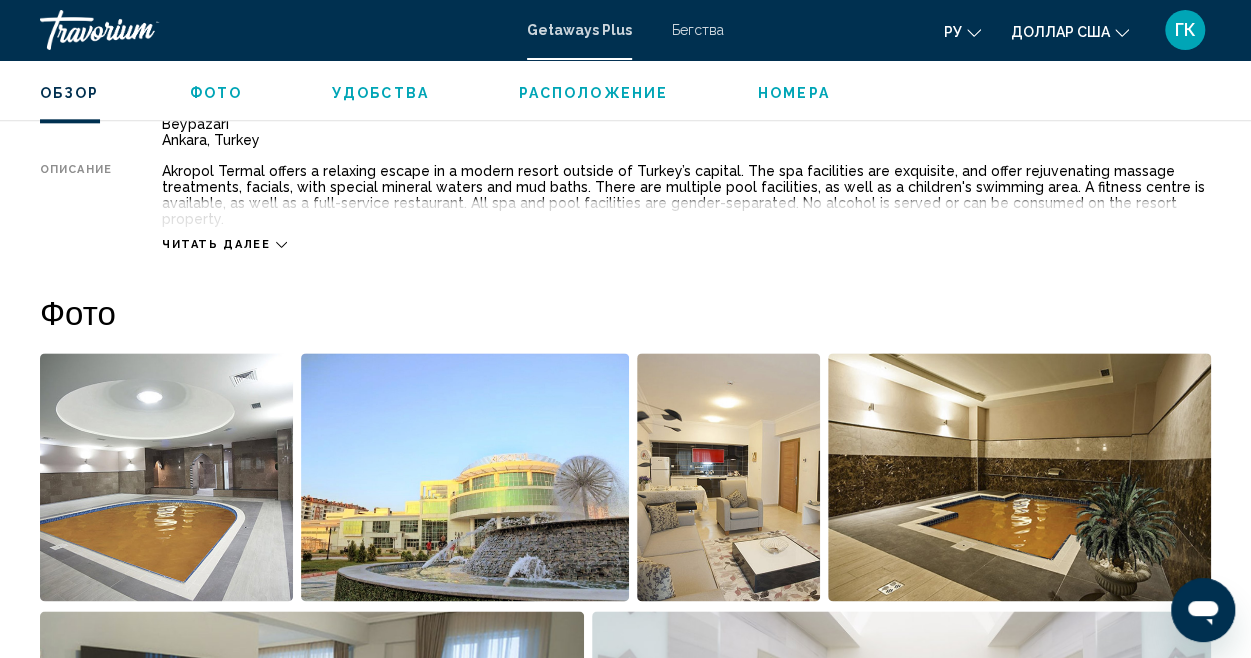 scroll, scrollTop: 1106, scrollLeft: 0, axis: vertical 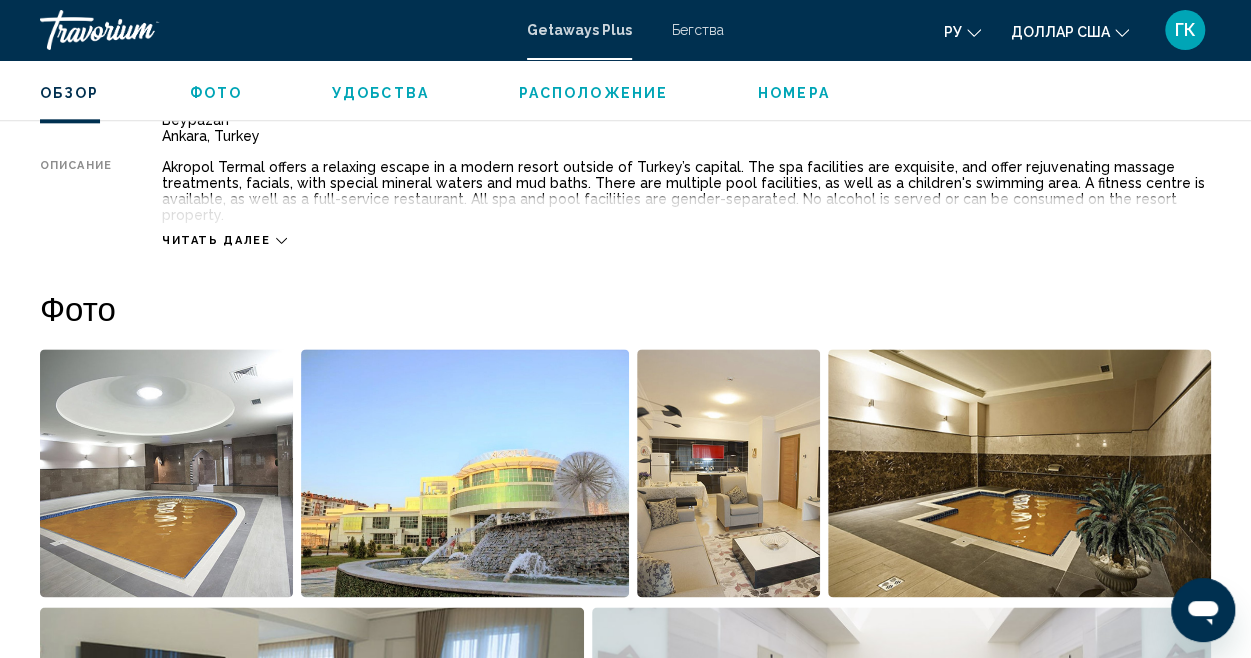 click on "Читать далее" at bounding box center (224, 240) 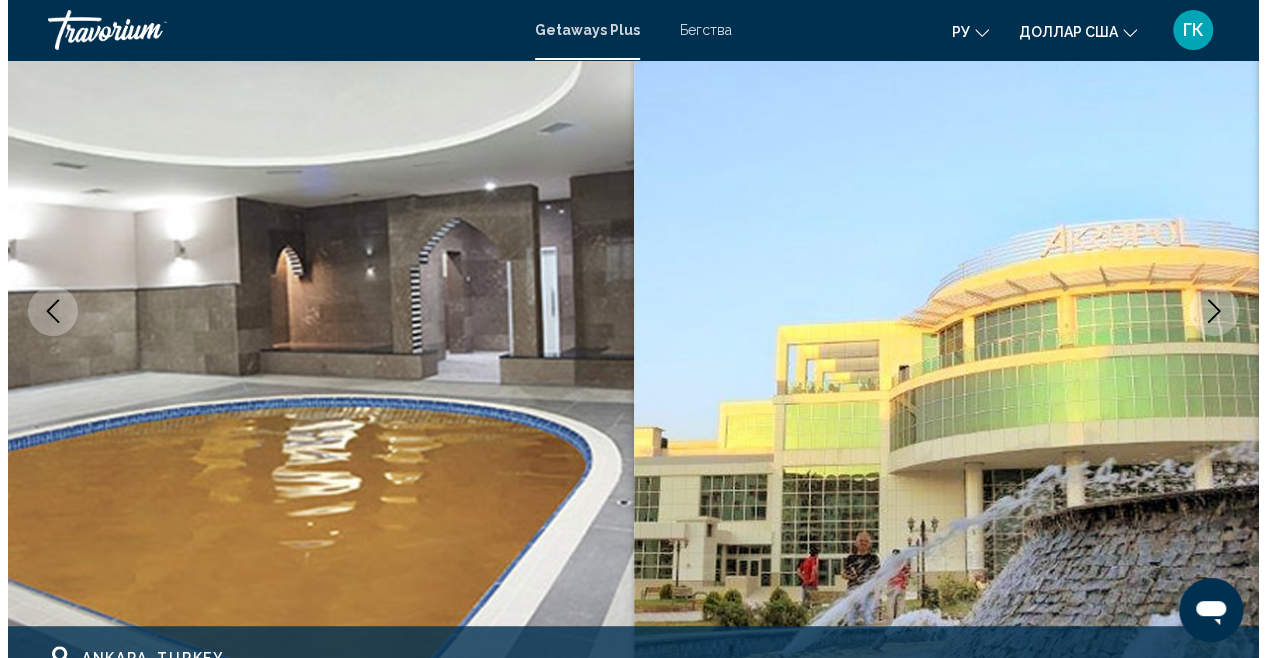 scroll, scrollTop: 0, scrollLeft: 0, axis: both 